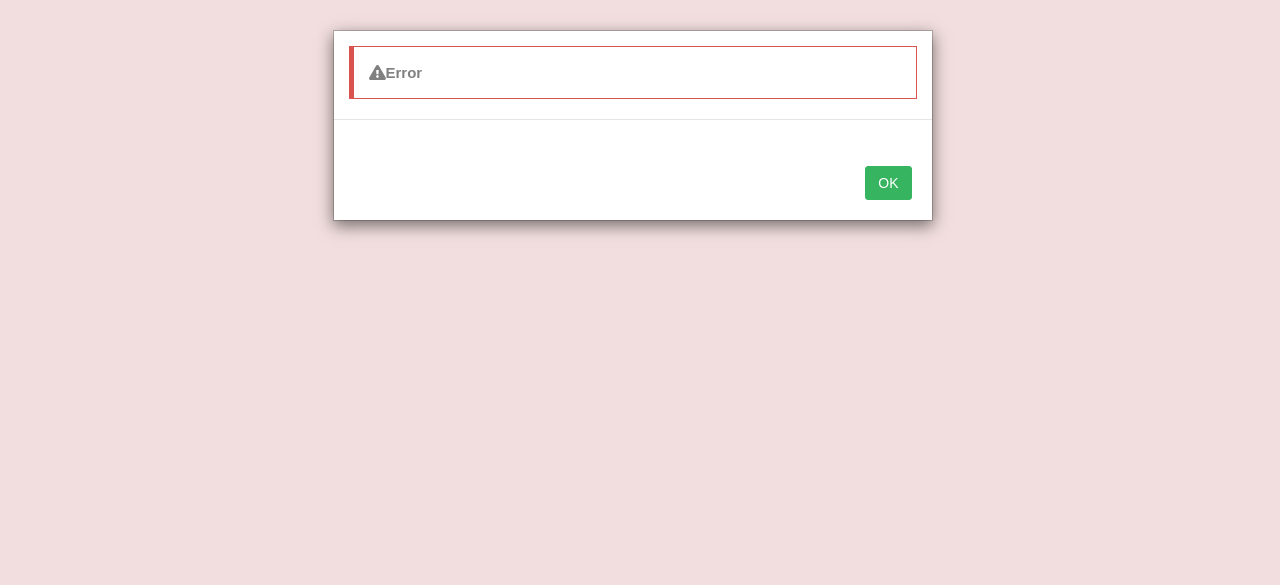 scroll, scrollTop: 292, scrollLeft: 0, axis: vertical 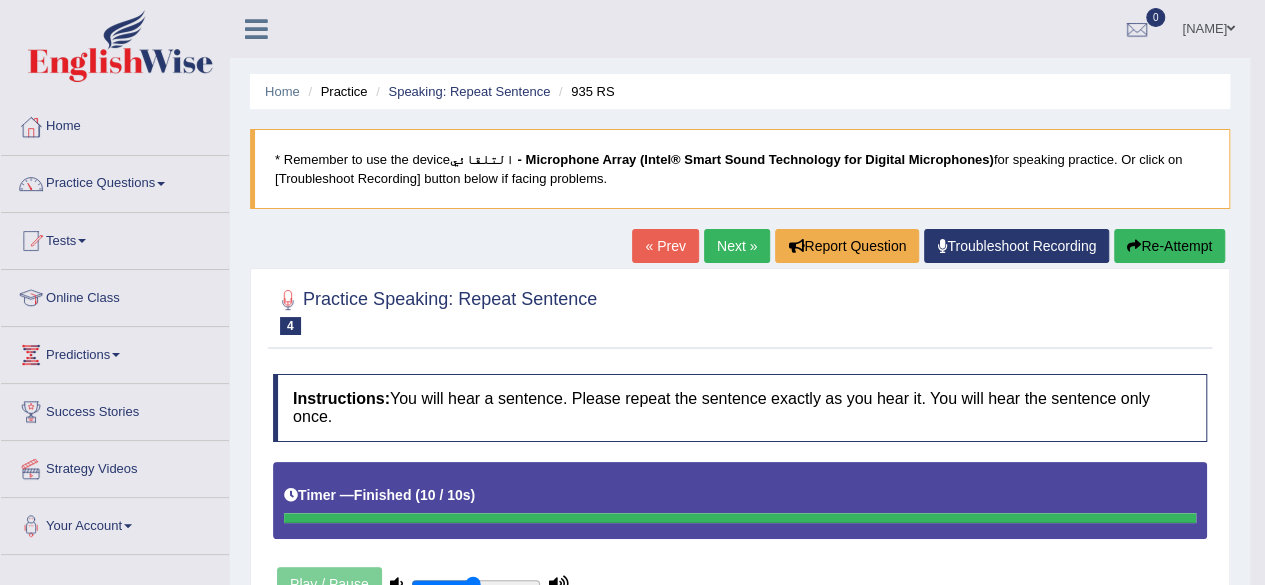 click on "« Prev" at bounding box center [665, 246] 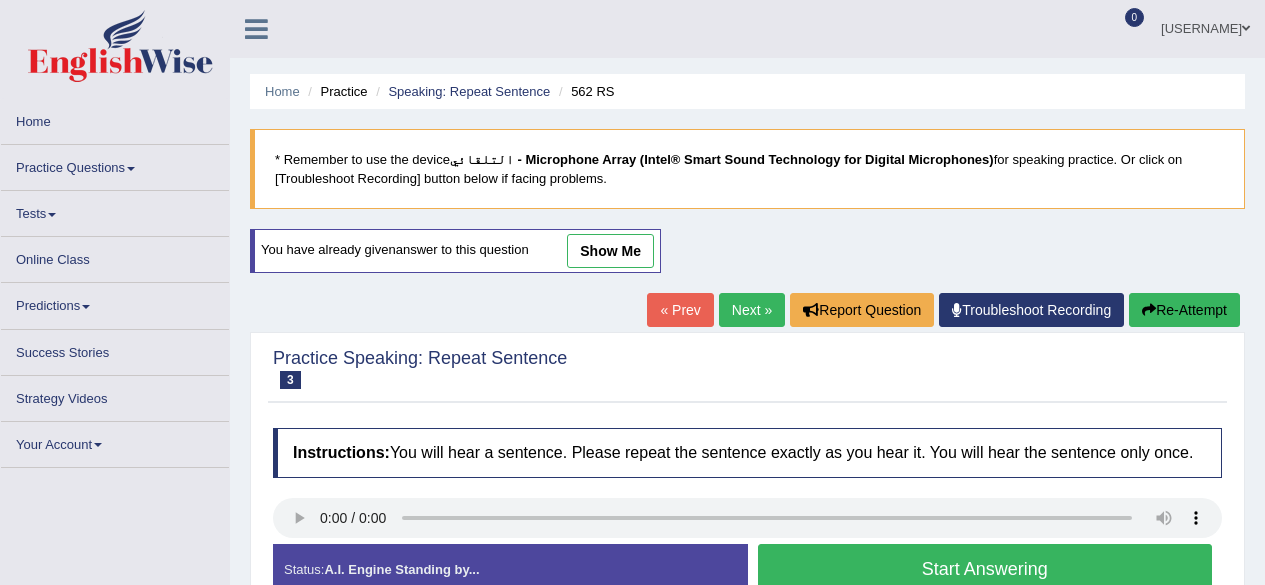 scroll, scrollTop: 0, scrollLeft: 0, axis: both 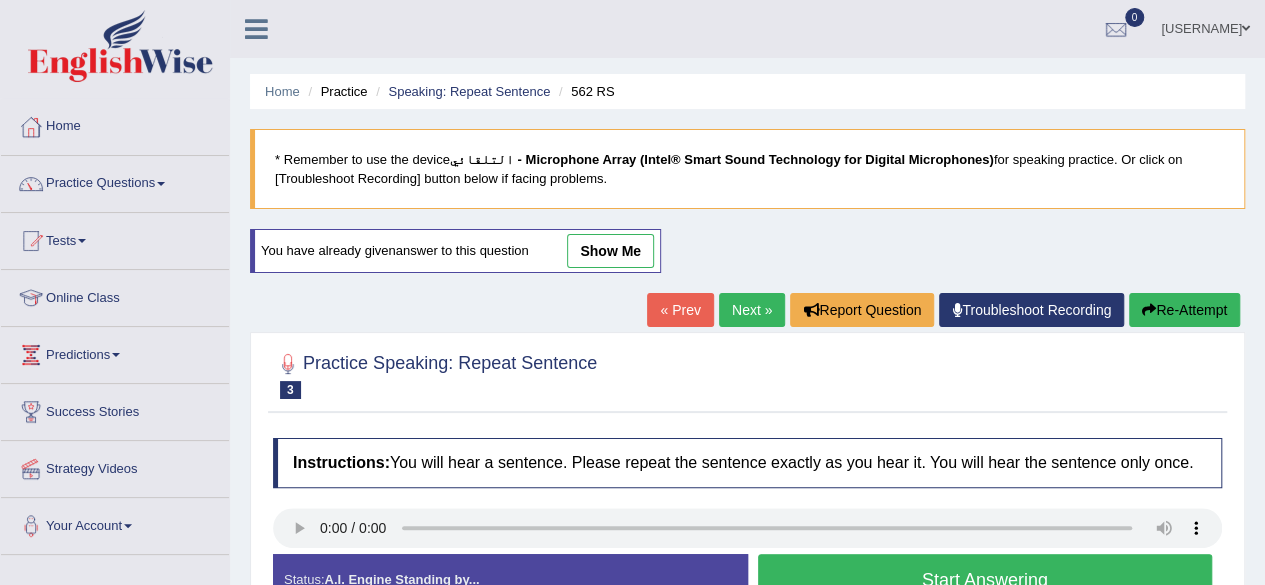 click on "Next »" at bounding box center (752, 310) 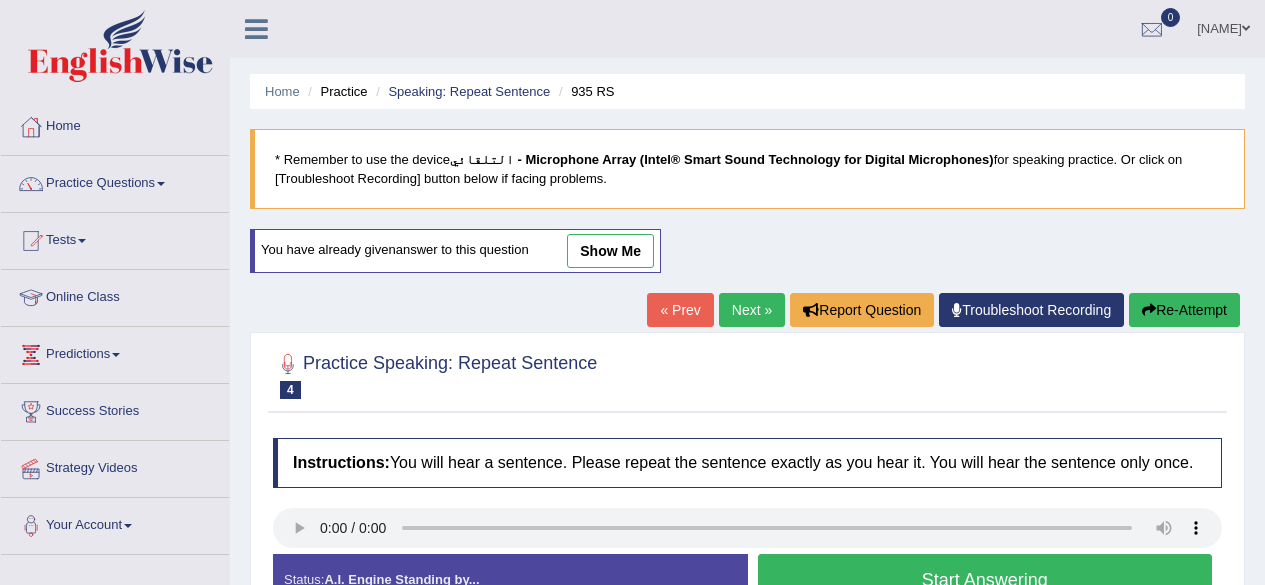 scroll, scrollTop: 0, scrollLeft: 0, axis: both 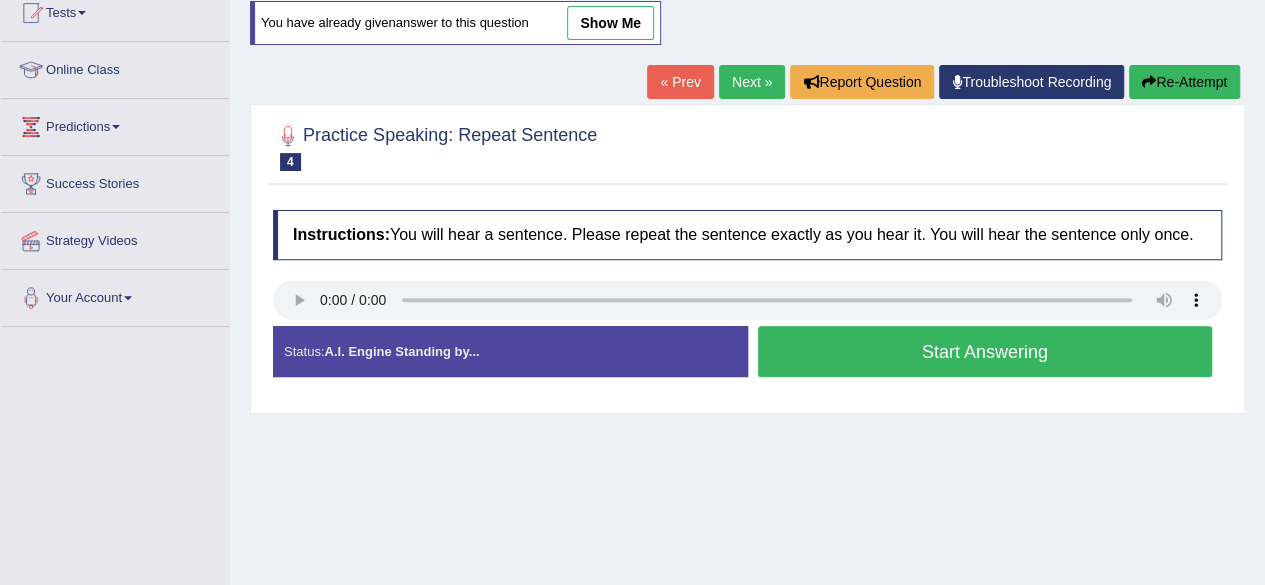 click on "Start Answering" at bounding box center [985, 351] 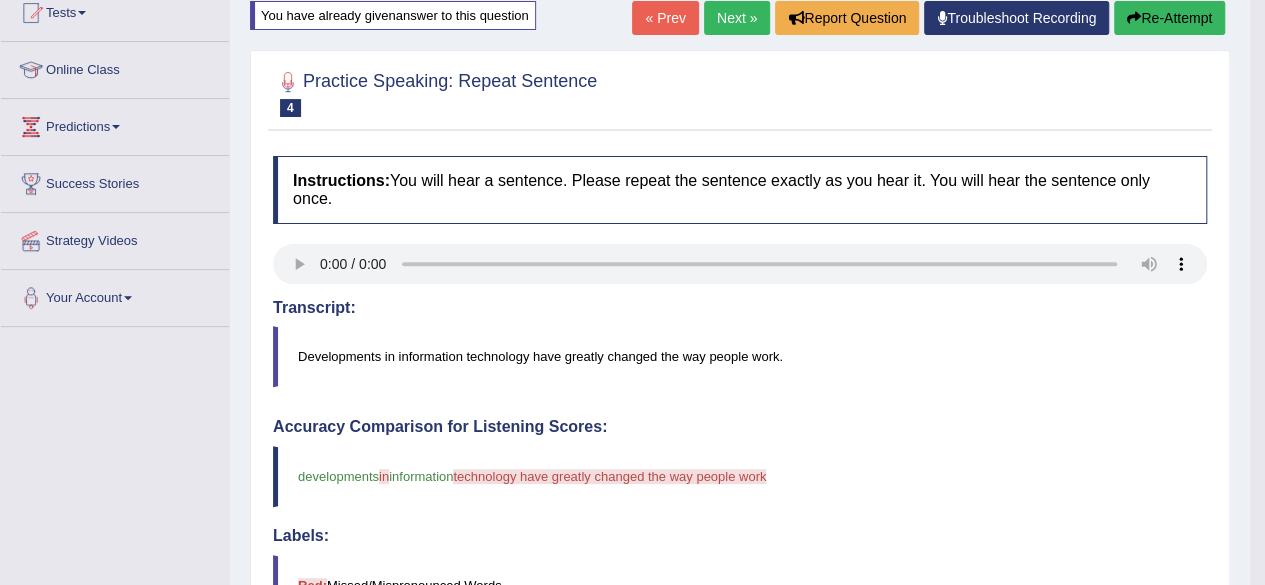 click on "Developments in information technology have greatly changed the way people work." at bounding box center [740, 356] 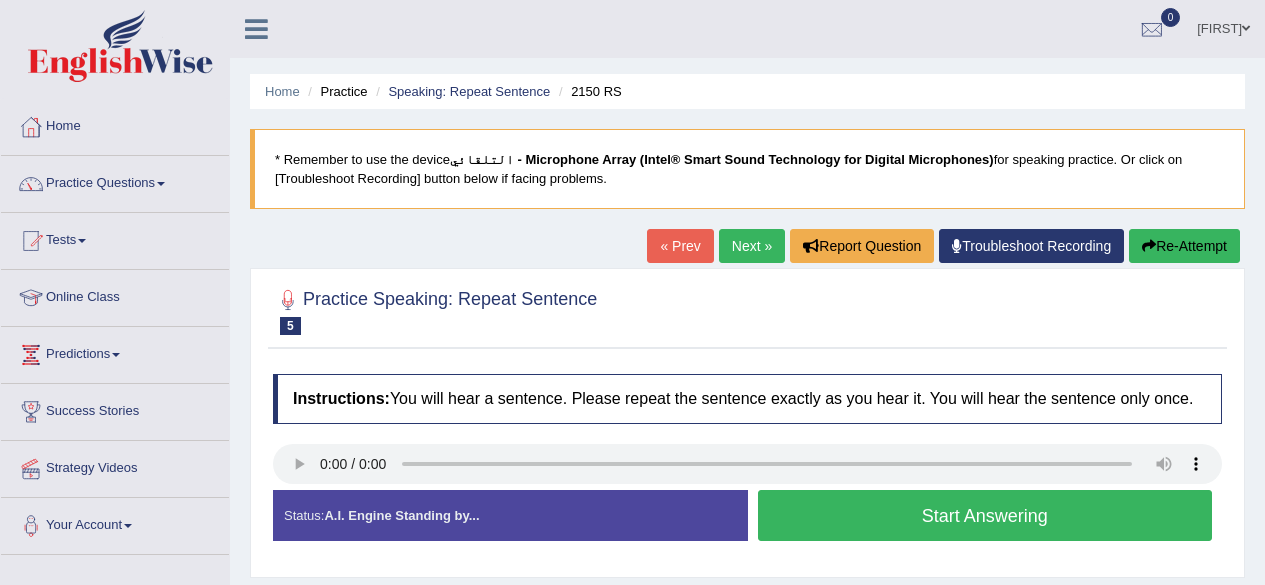 scroll, scrollTop: 0, scrollLeft: 0, axis: both 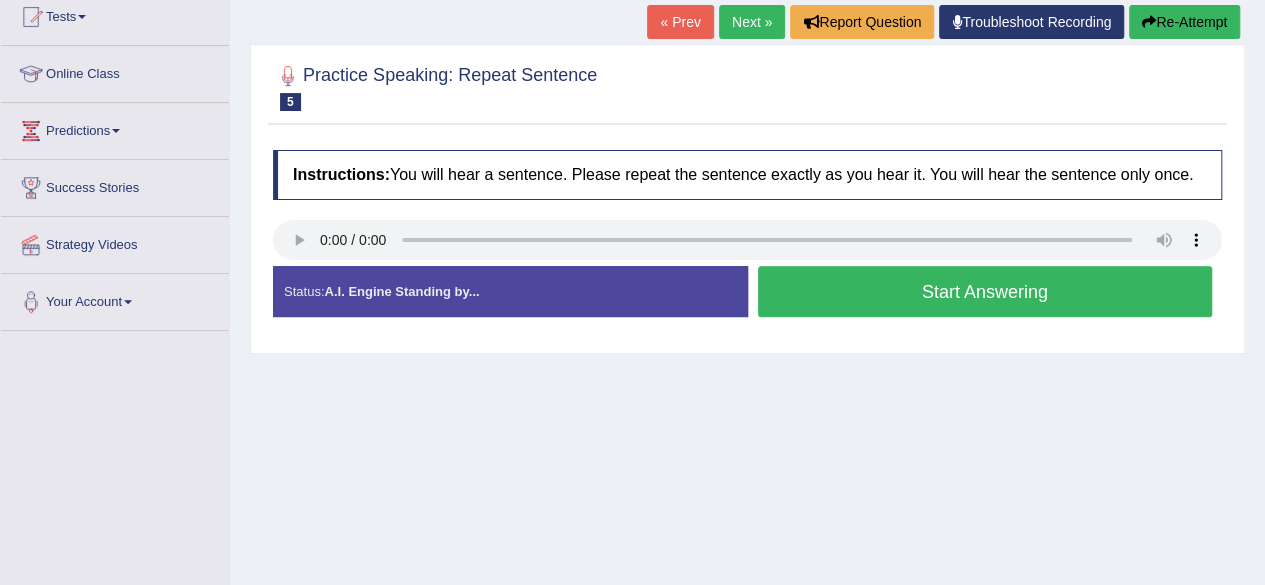click on "A.I. Engine Standing by..." at bounding box center (401, 291) 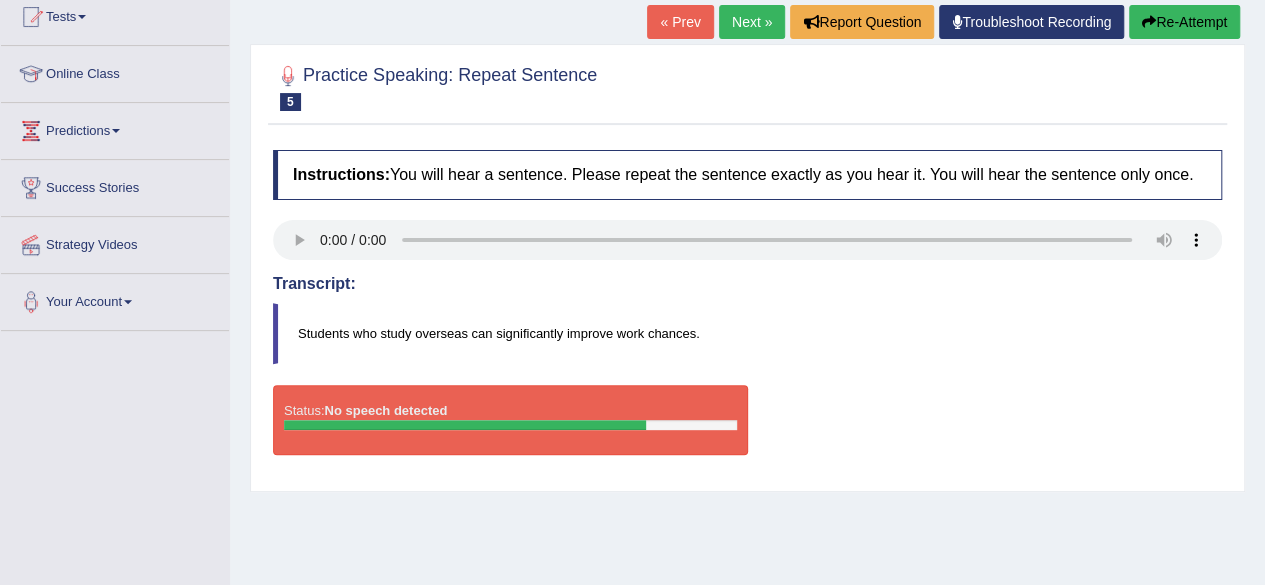 click on "Next »" at bounding box center (752, 22) 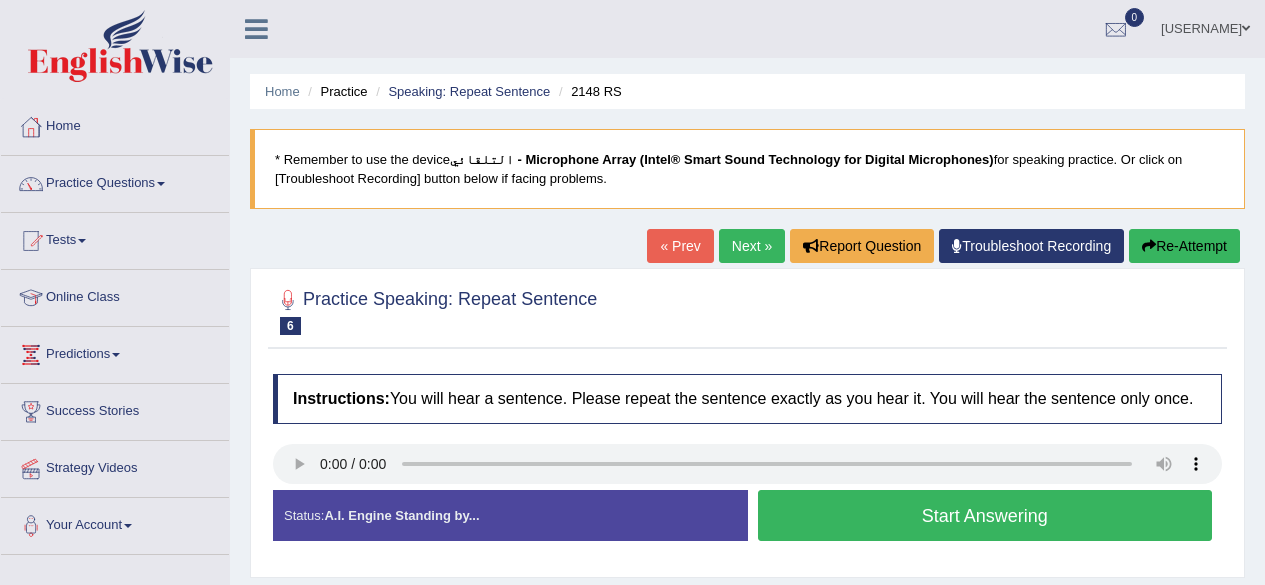 scroll, scrollTop: 0, scrollLeft: 0, axis: both 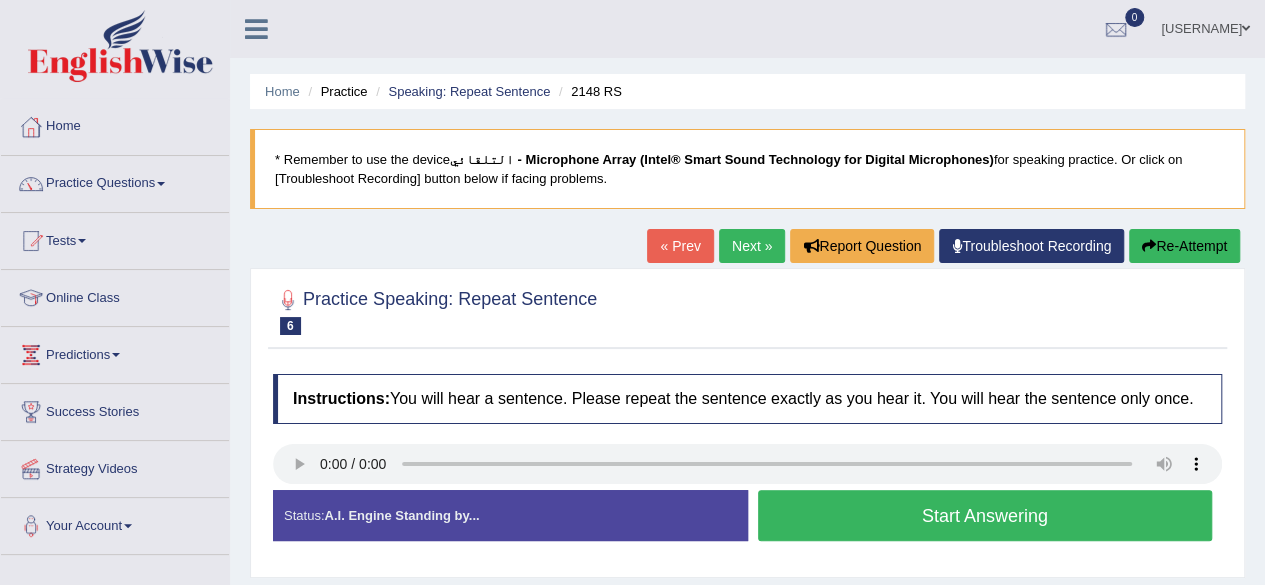 click on "Start Answering" at bounding box center (985, 515) 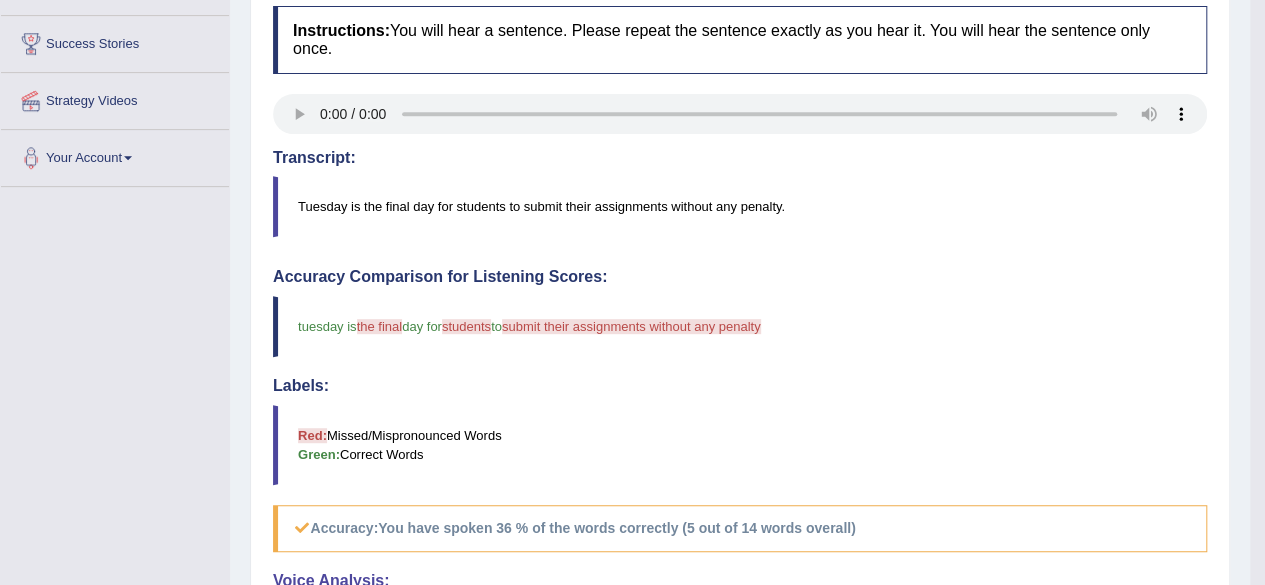 scroll, scrollTop: 356, scrollLeft: 0, axis: vertical 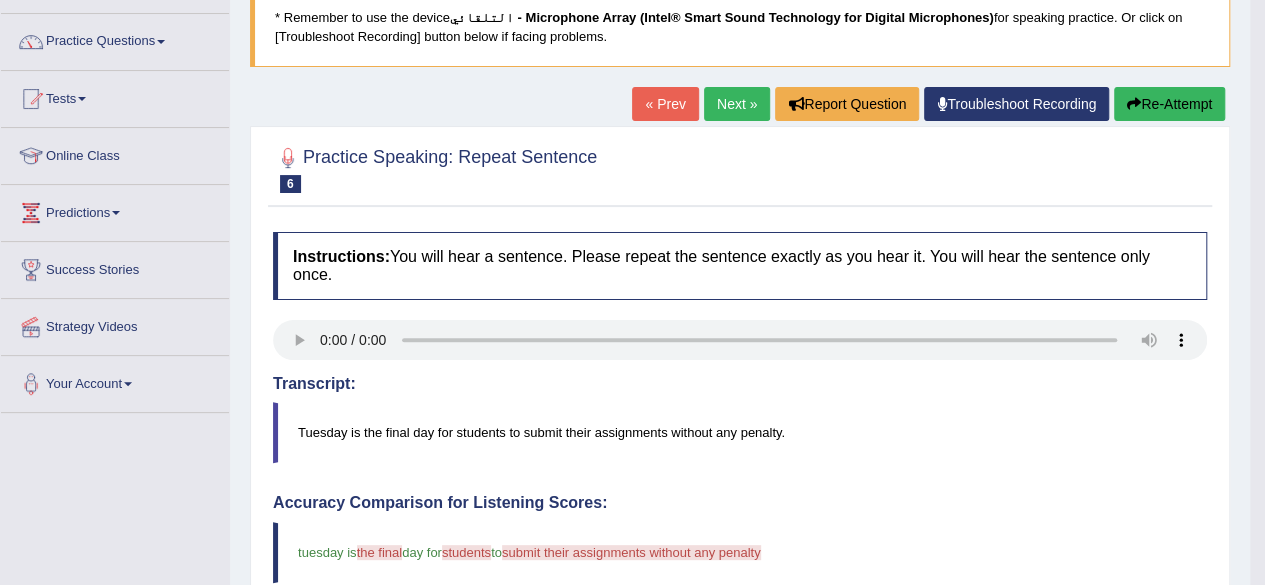 click on "« Prev" at bounding box center (665, 104) 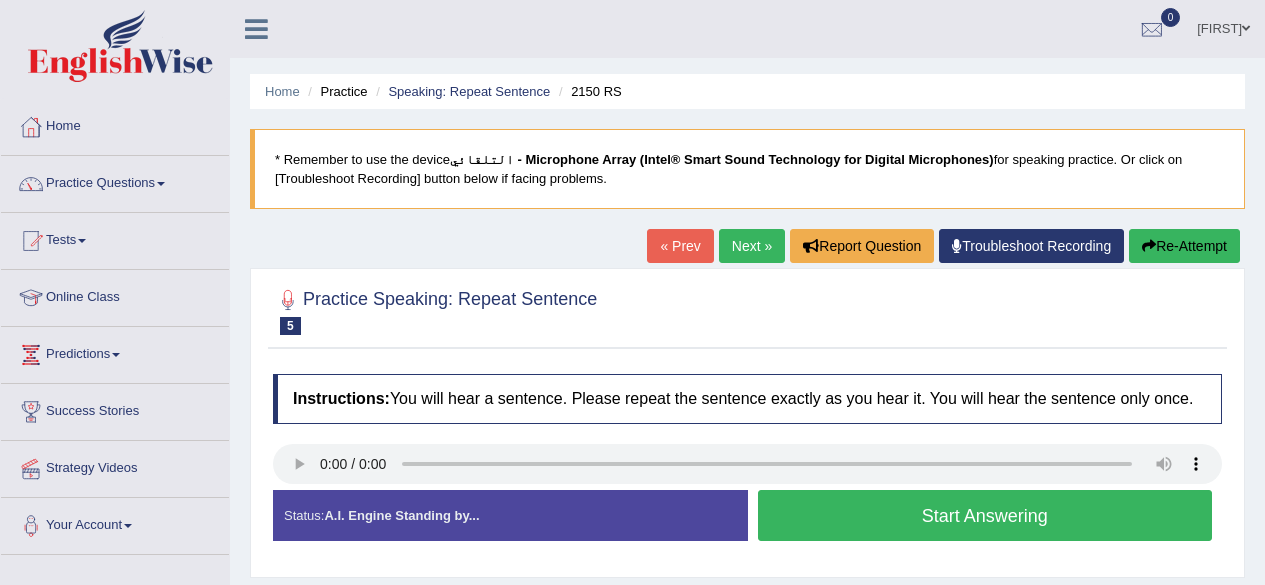 scroll, scrollTop: 0, scrollLeft: 0, axis: both 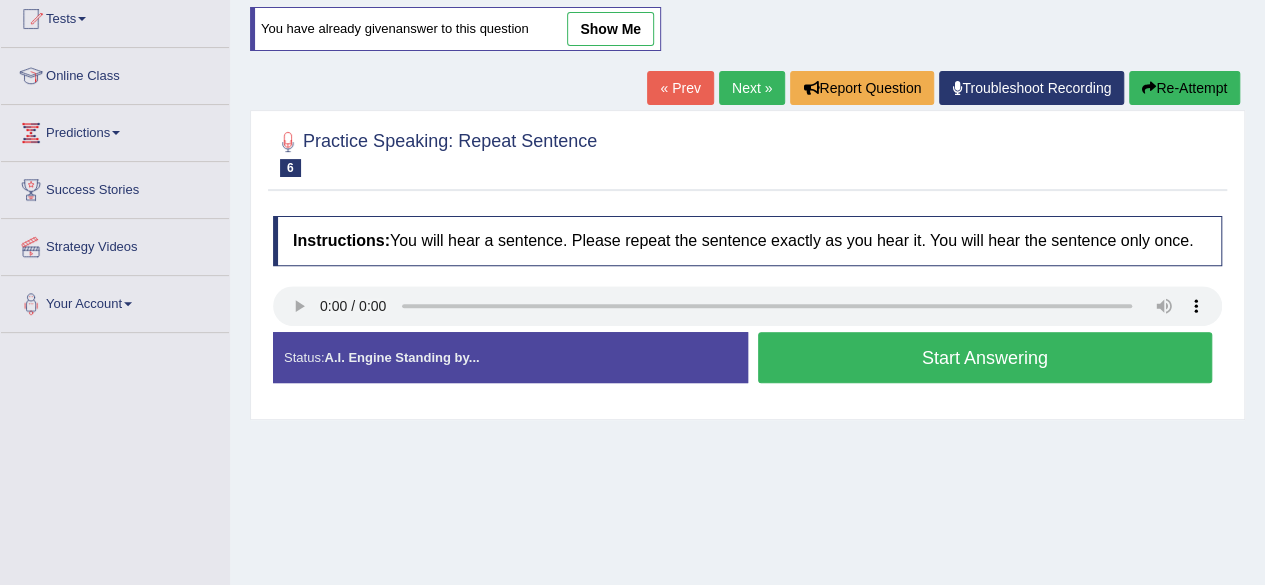 click on "Start Answering" at bounding box center [985, 357] 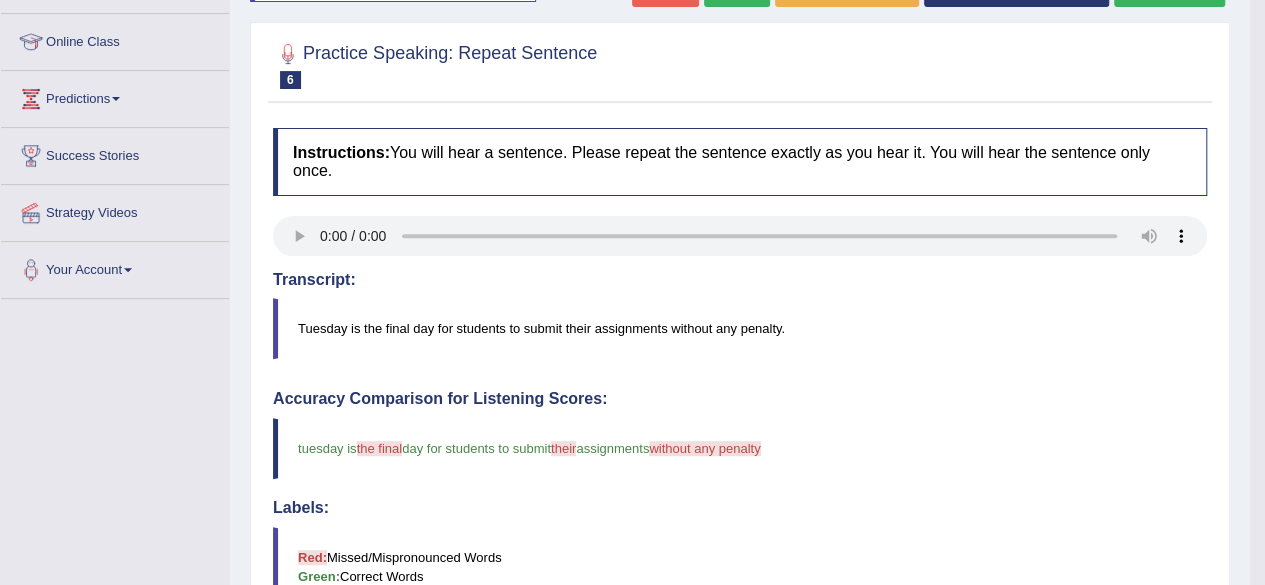 scroll, scrollTop: 263, scrollLeft: 0, axis: vertical 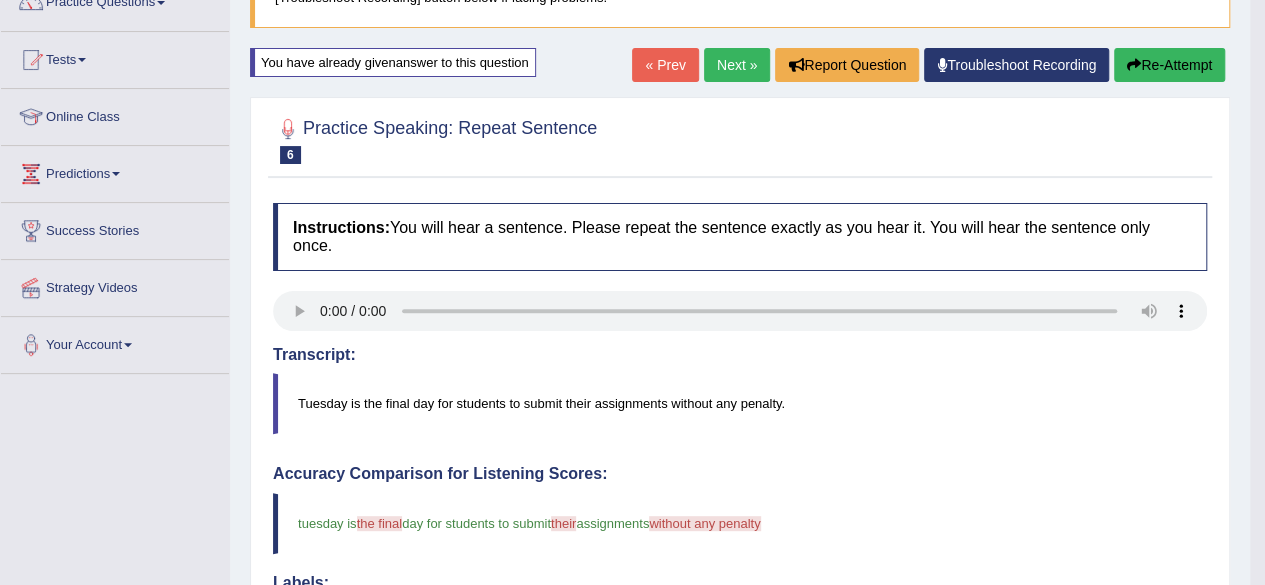 click on "Next »" at bounding box center (737, 65) 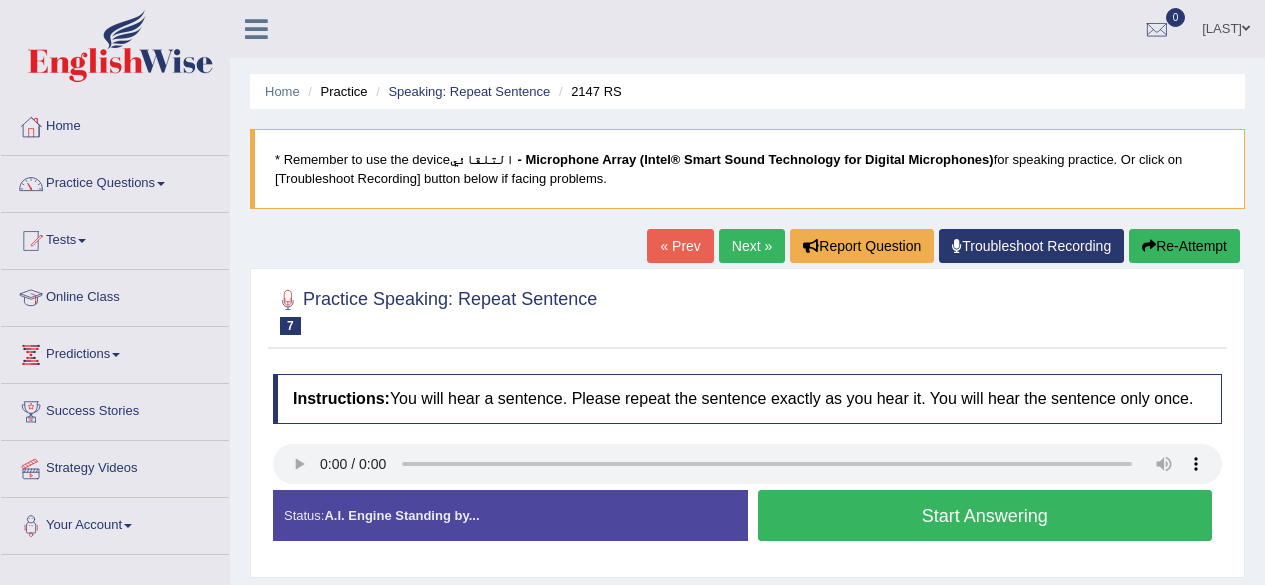 scroll, scrollTop: 0, scrollLeft: 0, axis: both 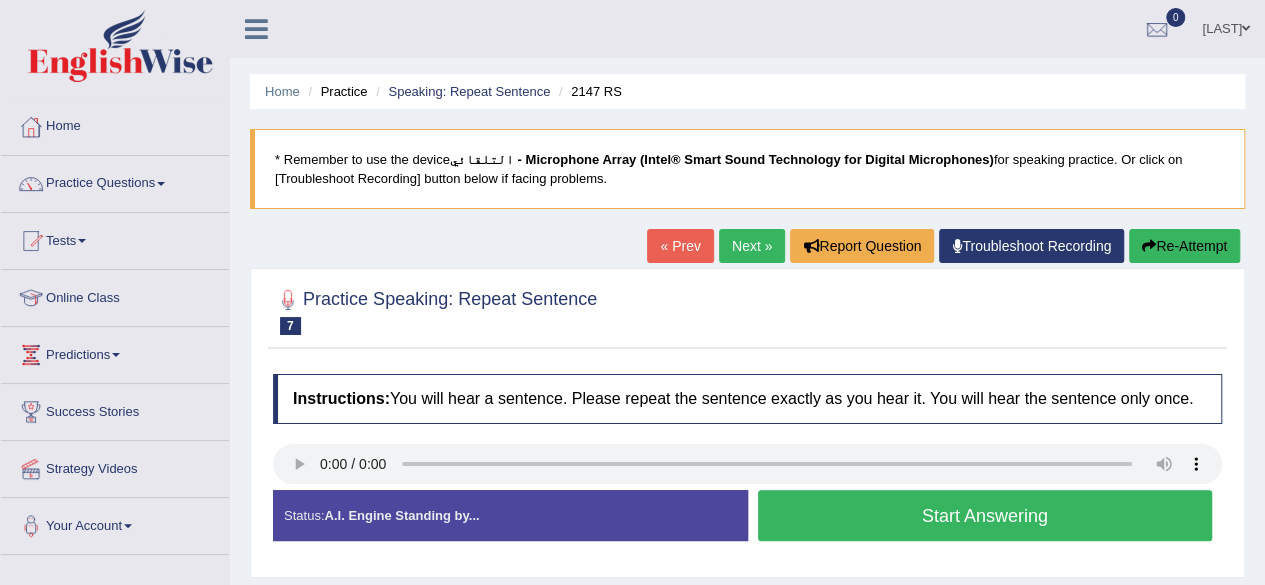 click on "Start Answering" at bounding box center (985, 515) 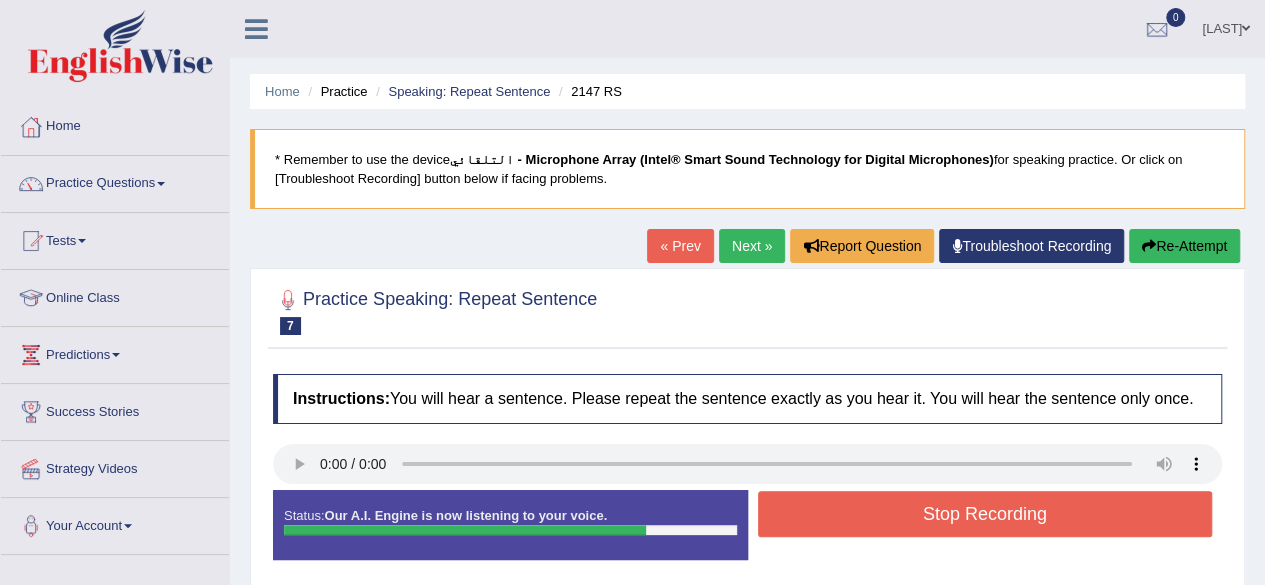 click on "Stop Recording" at bounding box center [985, 514] 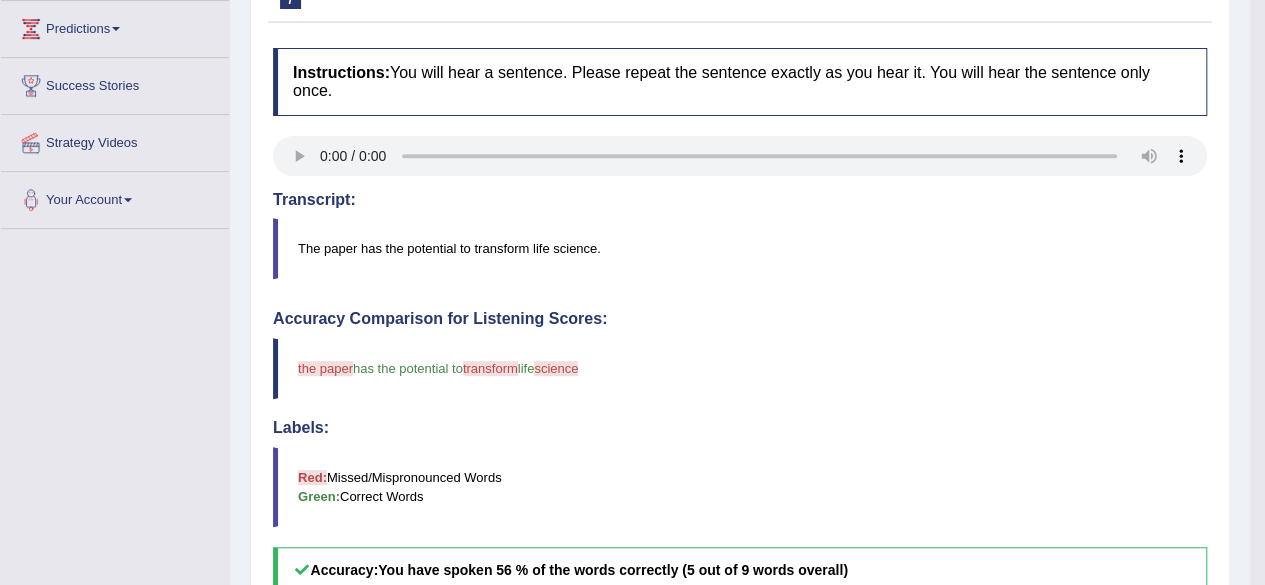scroll, scrollTop: 328, scrollLeft: 0, axis: vertical 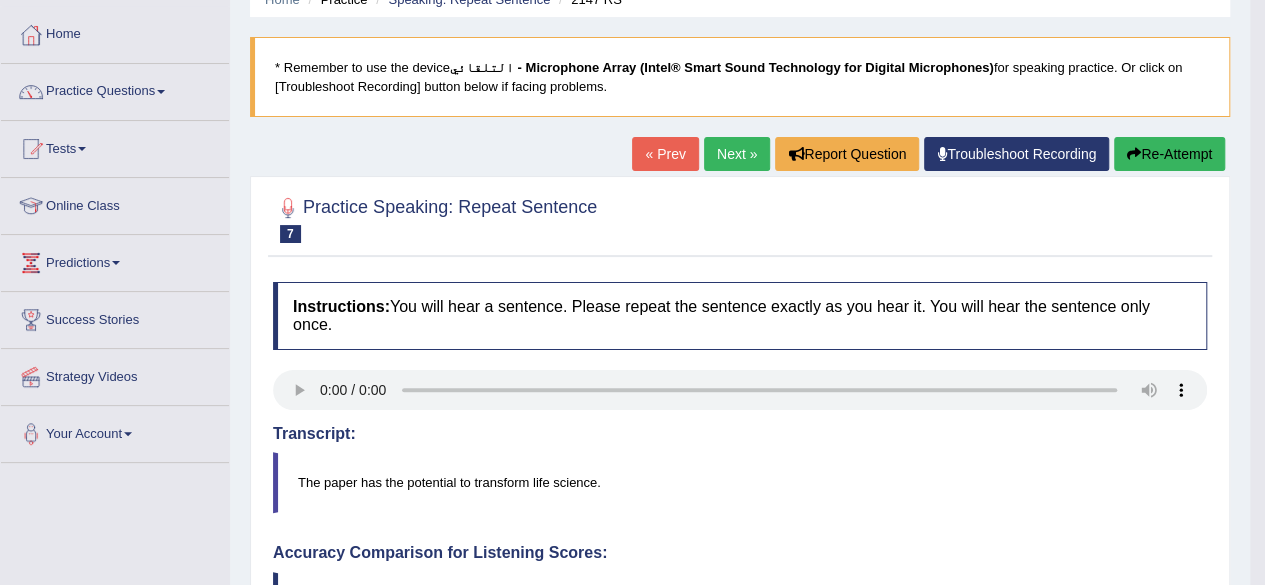 click on "Next »" at bounding box center [737, 154] 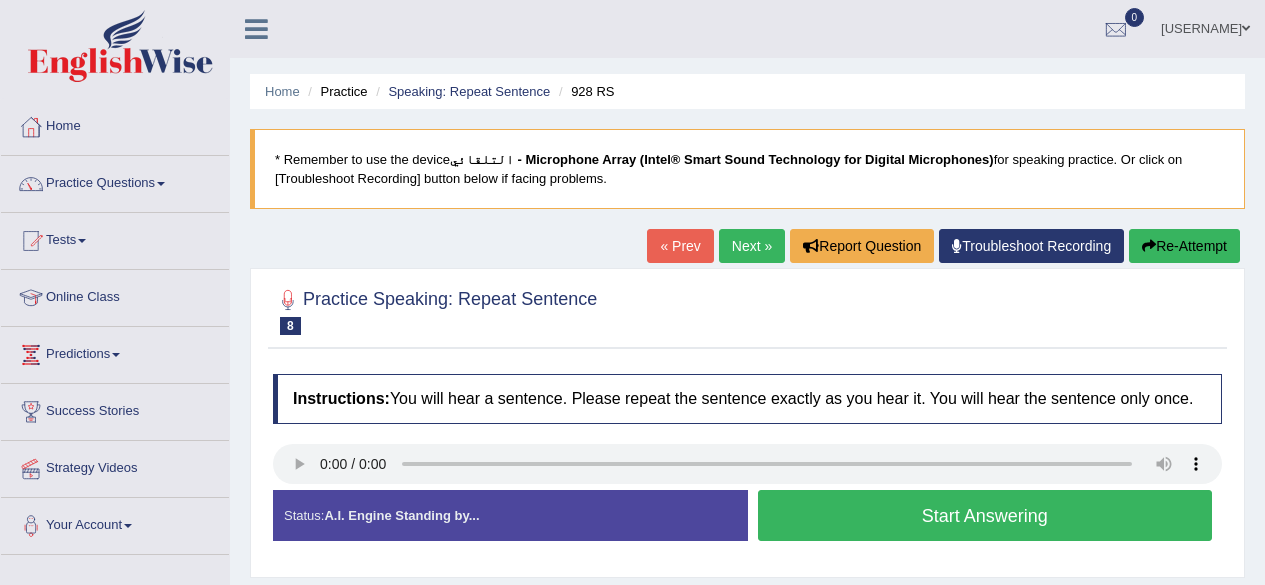 scroll, scrollTop: 0, scrollLeft: 0, axis: both 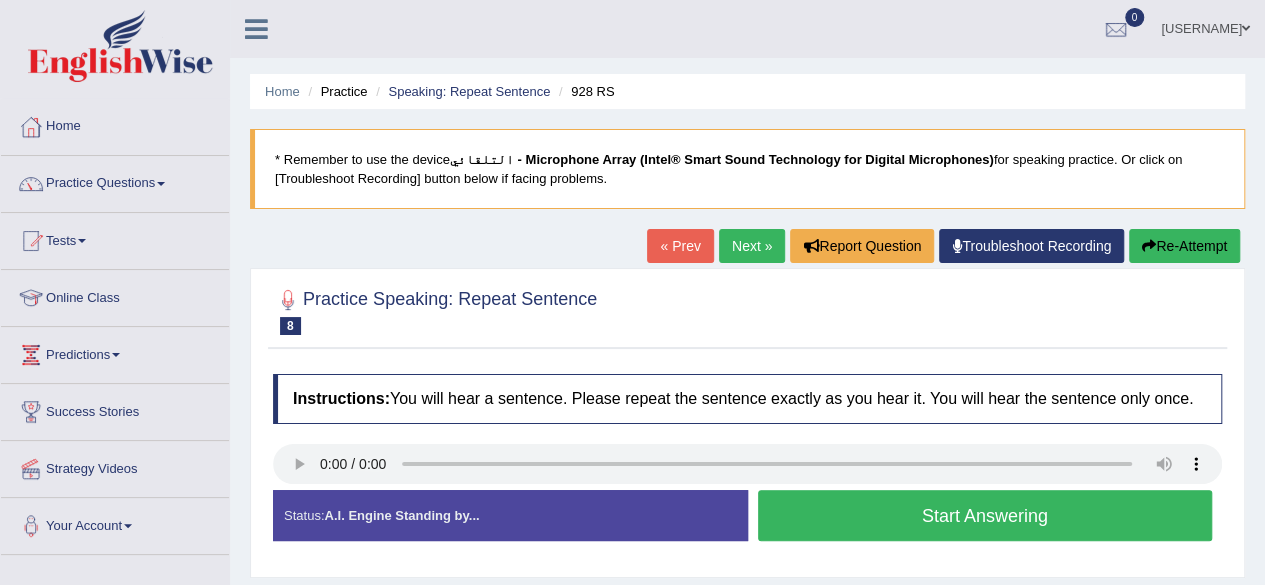 click on "Start Answering" at bounding box center [985, 515] 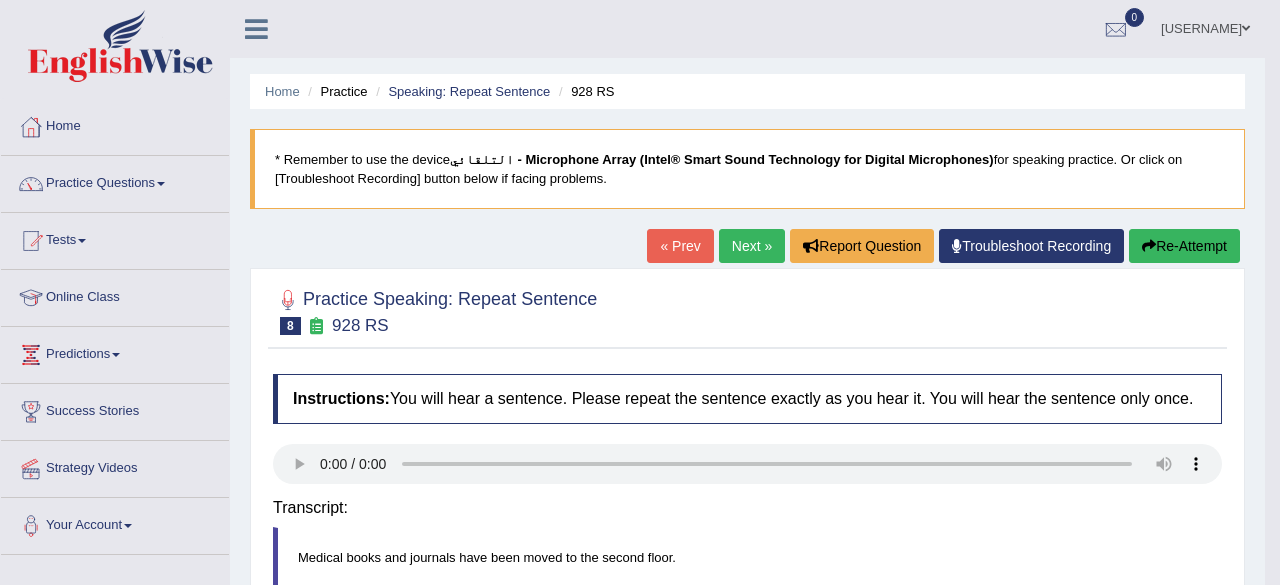 click on "Instructions:  You will hear a sentence. Please repeat the sentence exactly as you hear it. You will hear the sentence only once.
Transcript: Medical books and journals have been moved to the second floor. Created with Highcharts 7.1.2 Too low Too high Time Pitch meter: 0 2.5 5 7.5 10 Created with Highcharts 7.1.2 Great Too slow Too fast Time Speech pace meter: 0 10 20 30 40 Accuracy Comparison for Listening Scores: Labels:
Red:  Missed/Mispronounced Words
Green:  Correct Words
Accuracy:  Voice Analysis: Your Response: Status:  A.I. Processing Done Start Answering Stop Recording" at bounding box center (747, 534) 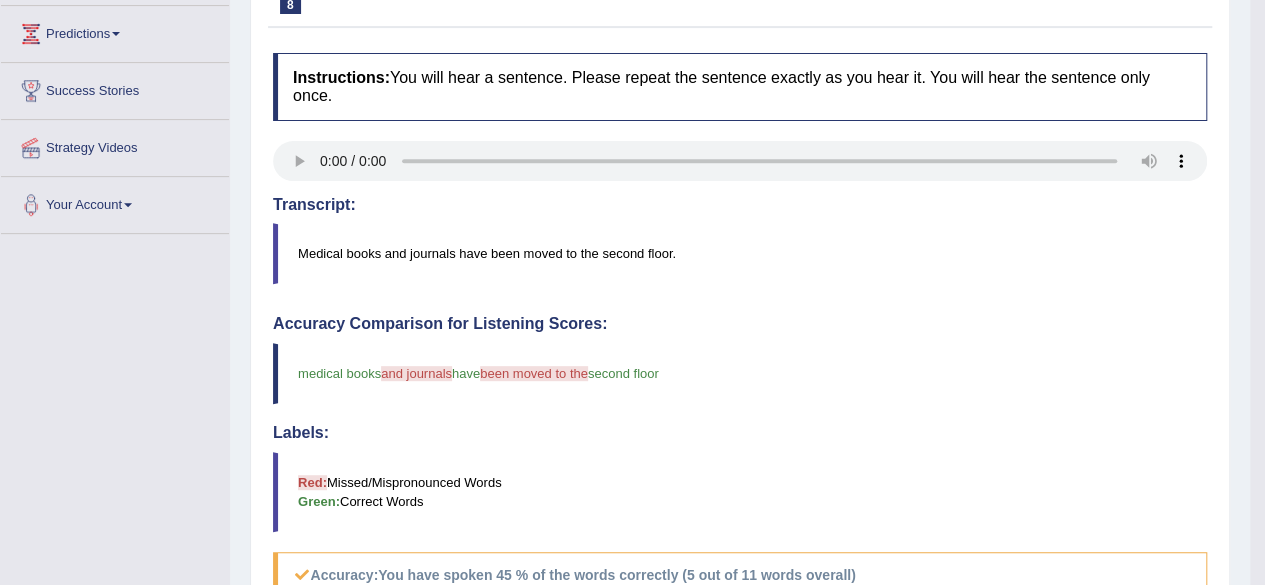 scroll, scrollTop: 320, scrollLeft: 0, axis: vertical 